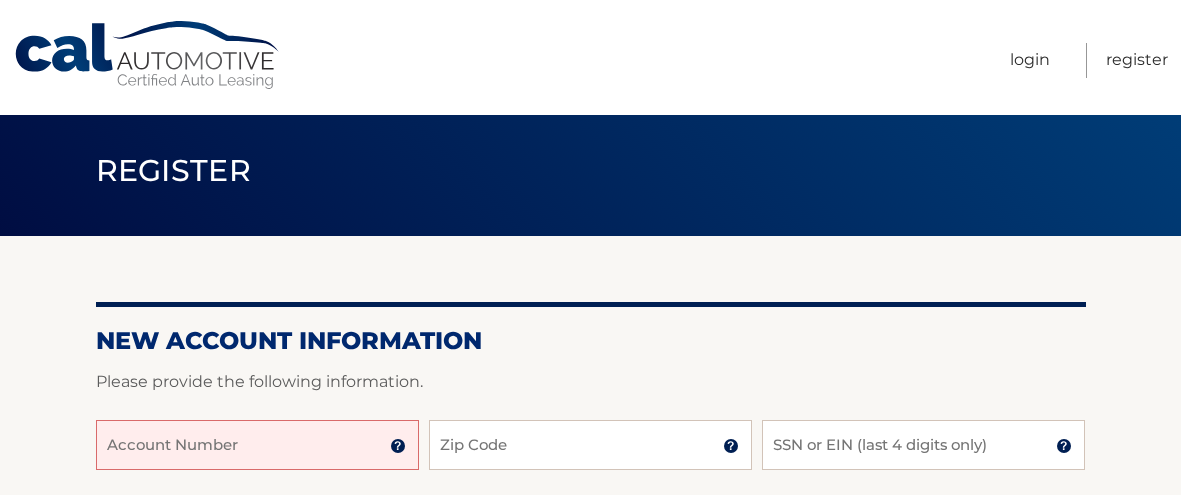 scroll, scrollTop: 0, scrollLeft: 0, axis: both 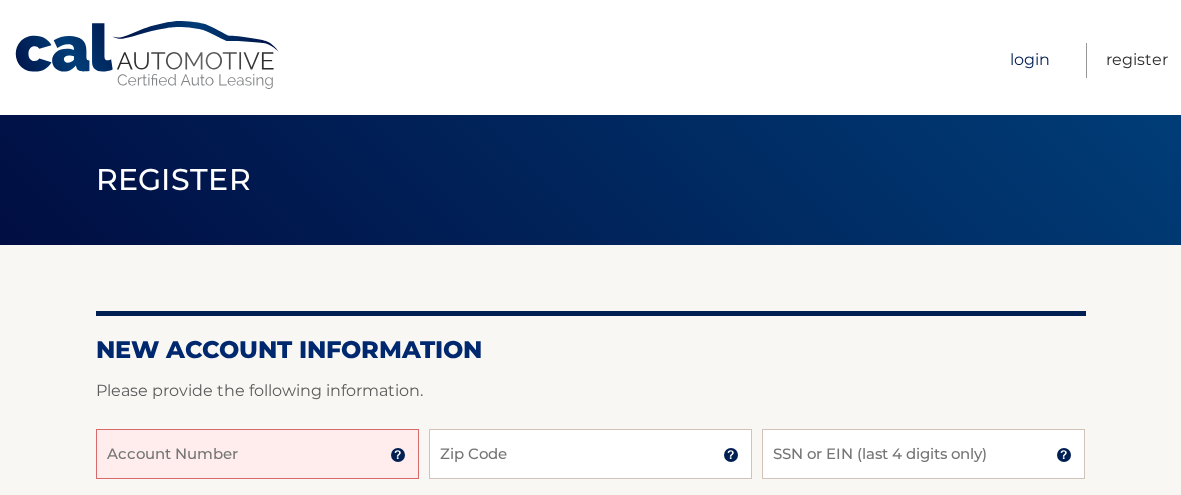click on "Login" at bounding box center [1030, 60] 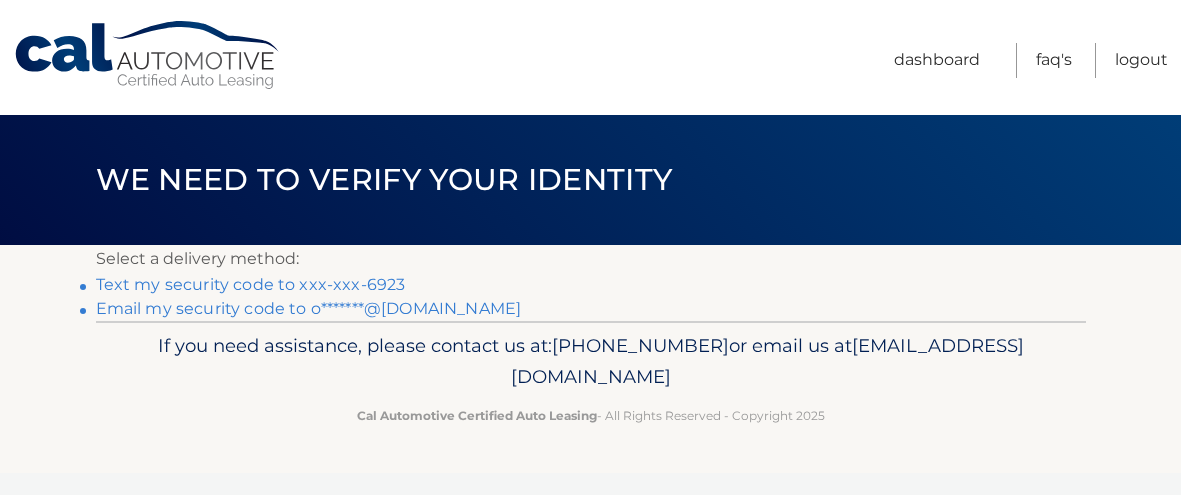 scroll, scrollTop: 0, scrollLeft: 0, axis: both 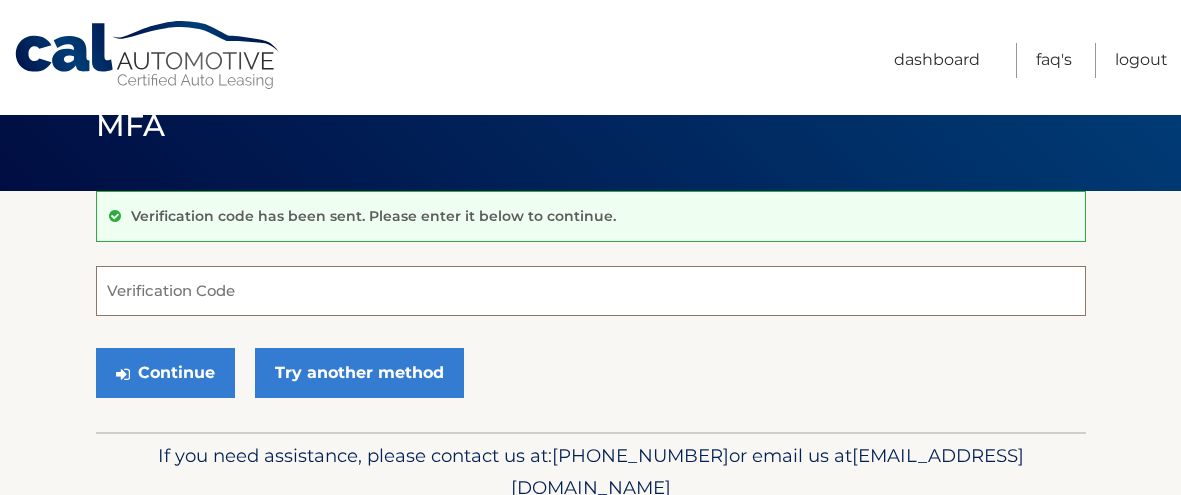 click on "Verification Code" at bounding box center (591, 291) 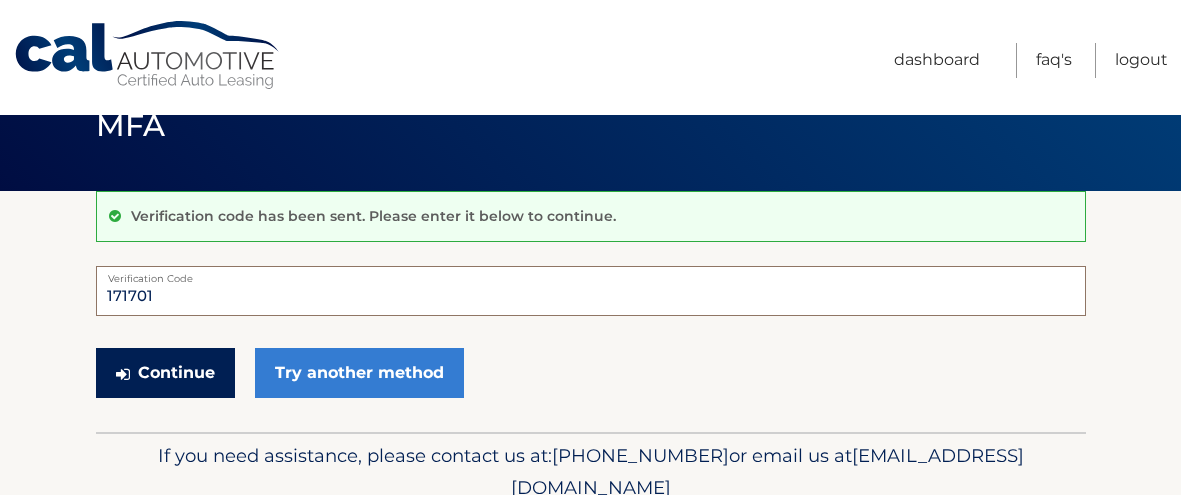 type on "171701" 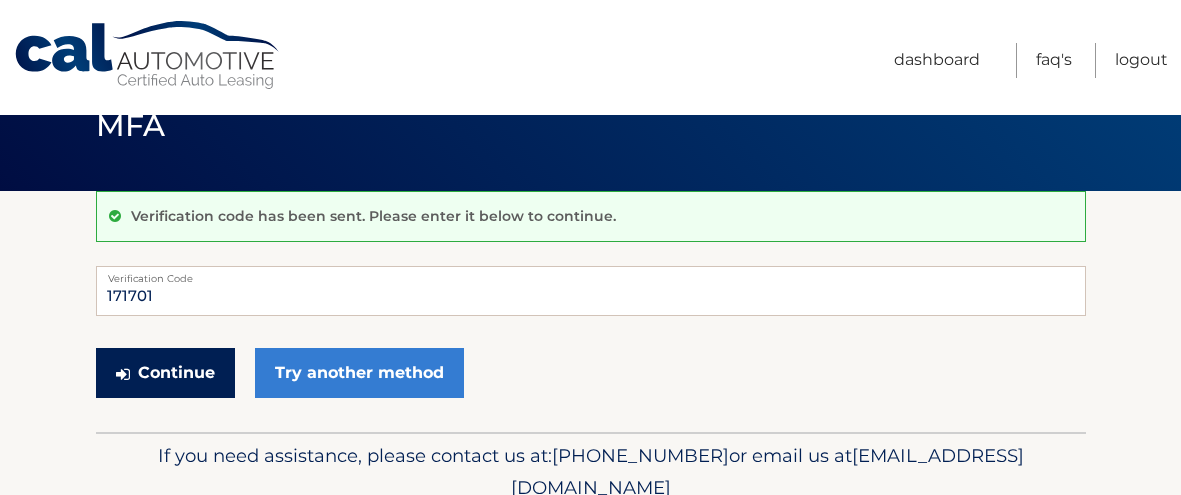 click on "Continue" at bounding box center [165, 373] 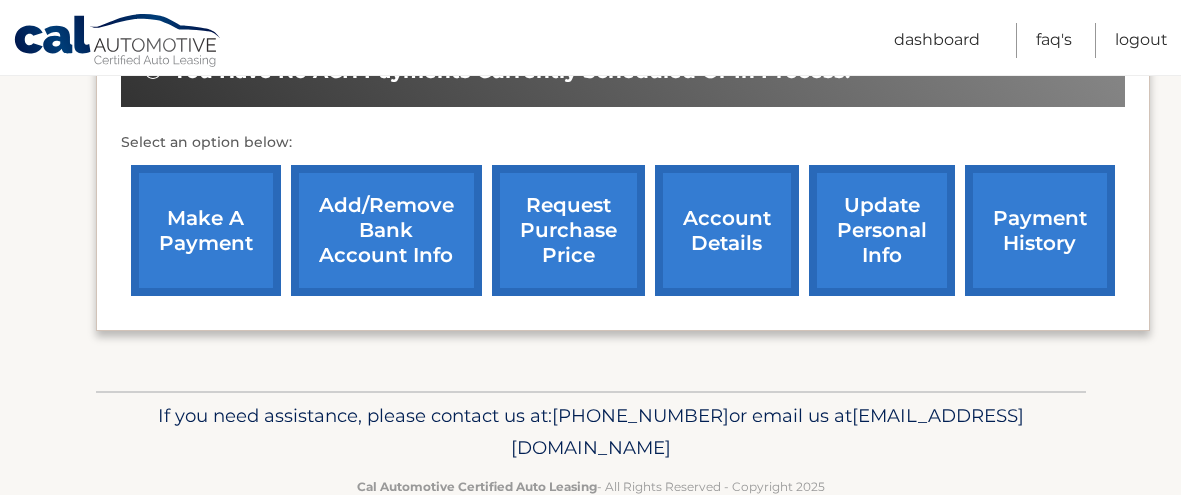 scroll, scrollTop: 704, scrollLeft: 0, axis: vertical 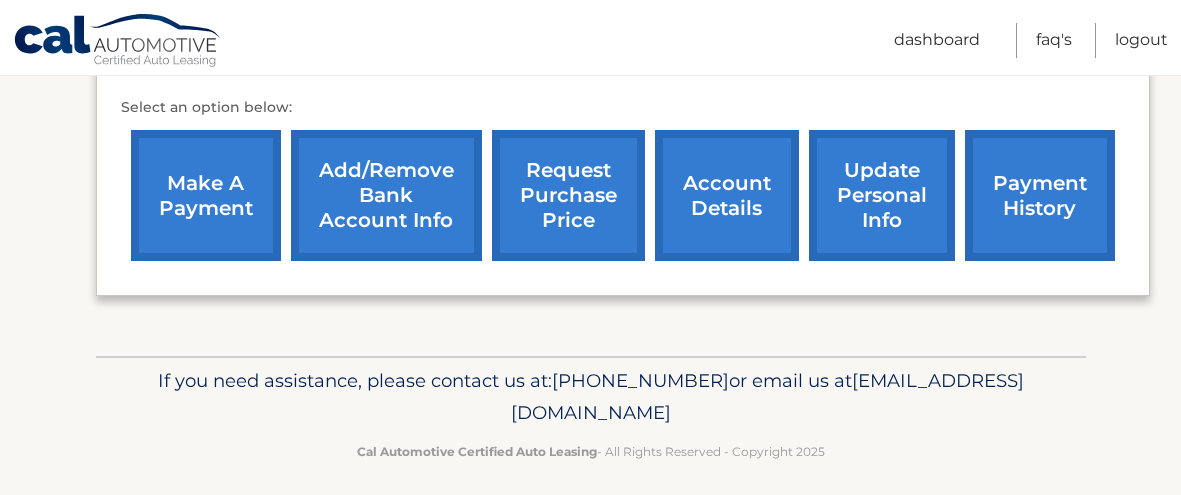 click on "account details" at bounding box center (727, 195) 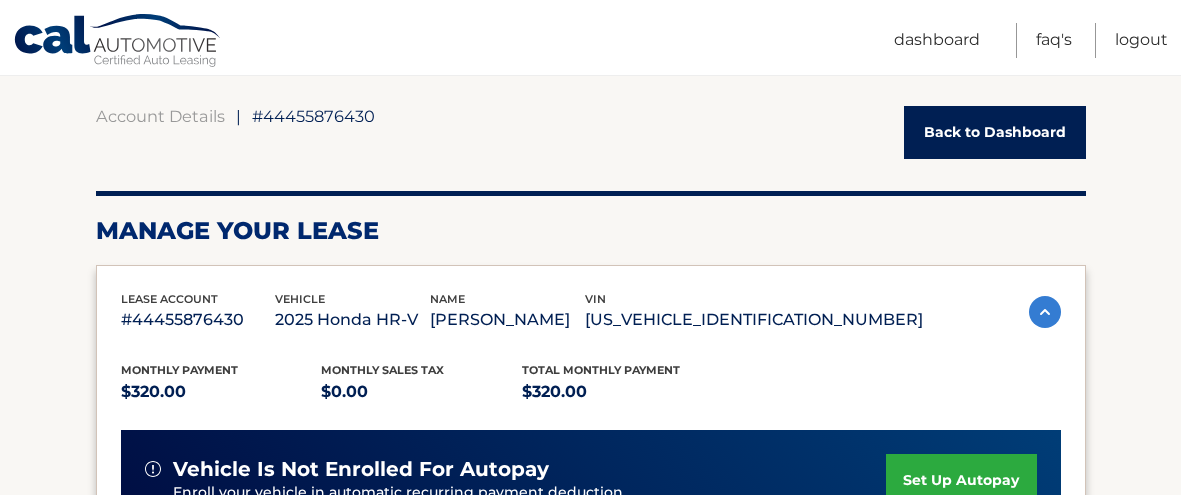 scroll, scrollTop: 199, scrollLeft: 0, axis: vertical 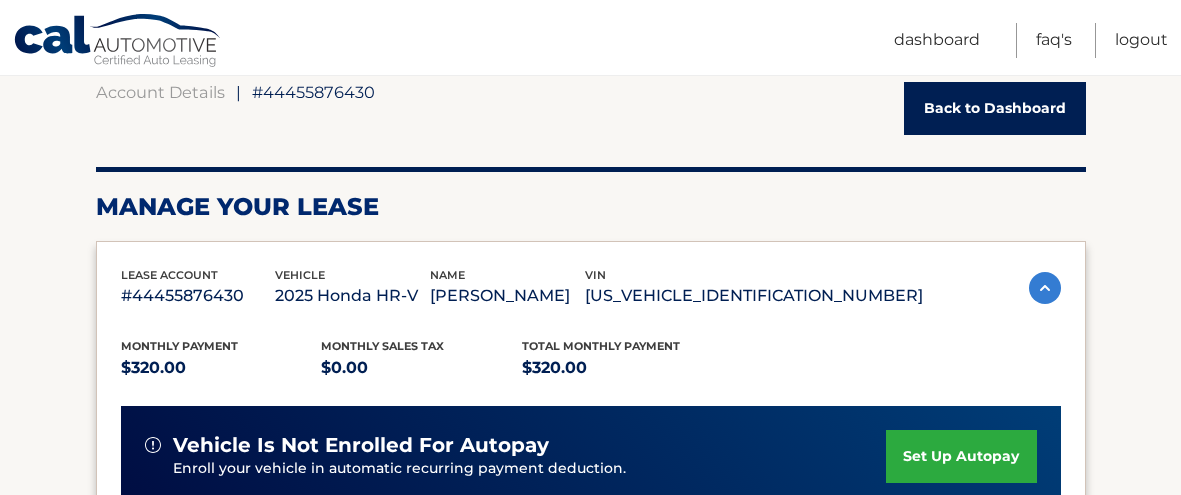 click at bounding box center [1045, 288] 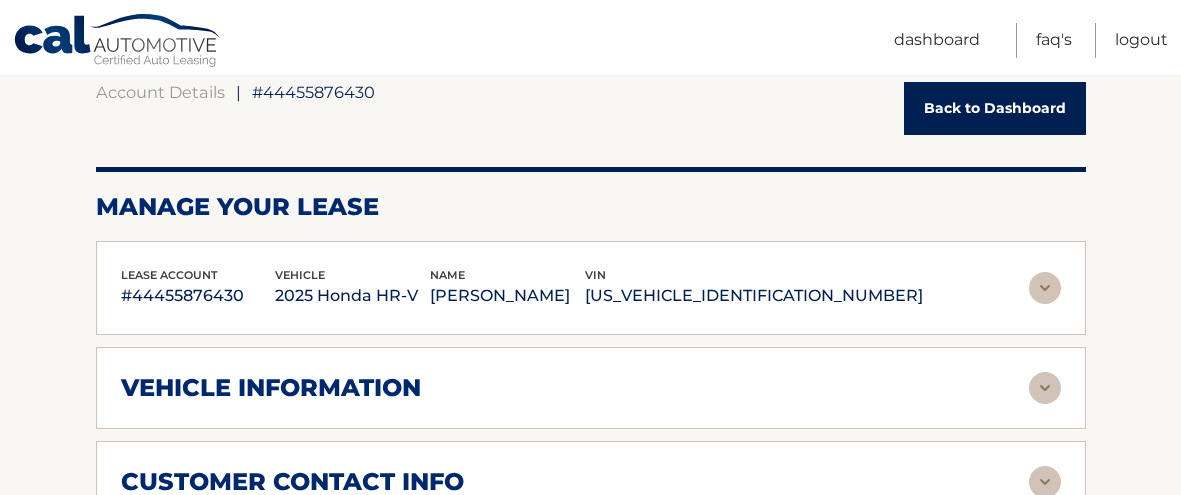 click at bounding box center (1045, 288) 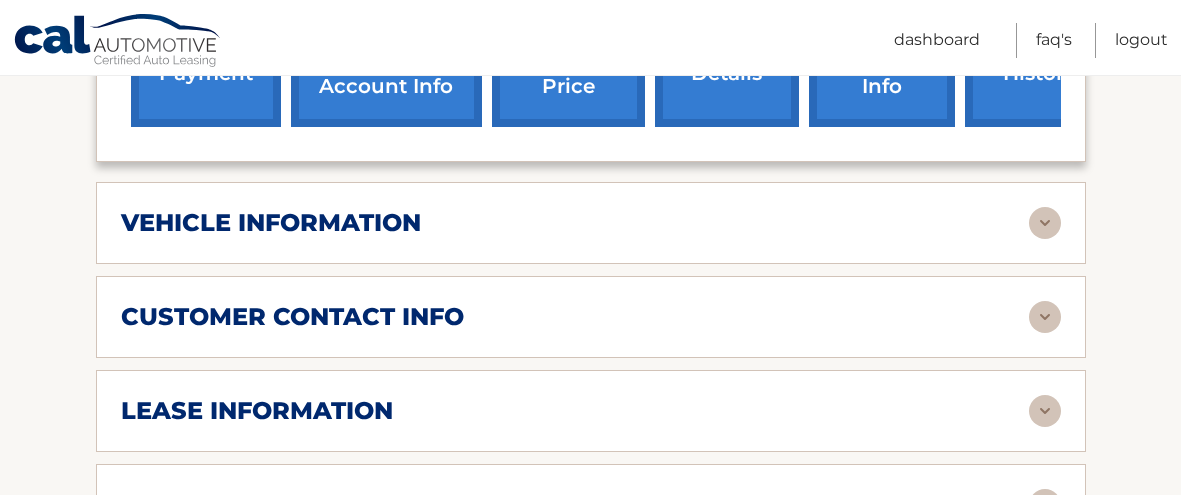 scroll, scrollTop: 888, scrollLeft: 0, axis: vertical 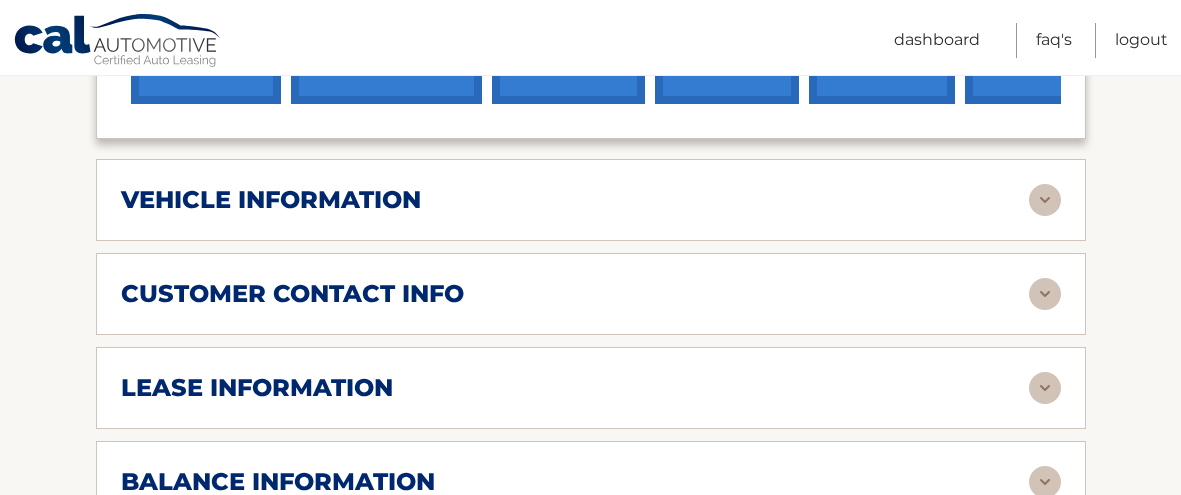 click at bounding box center (1045, 388) 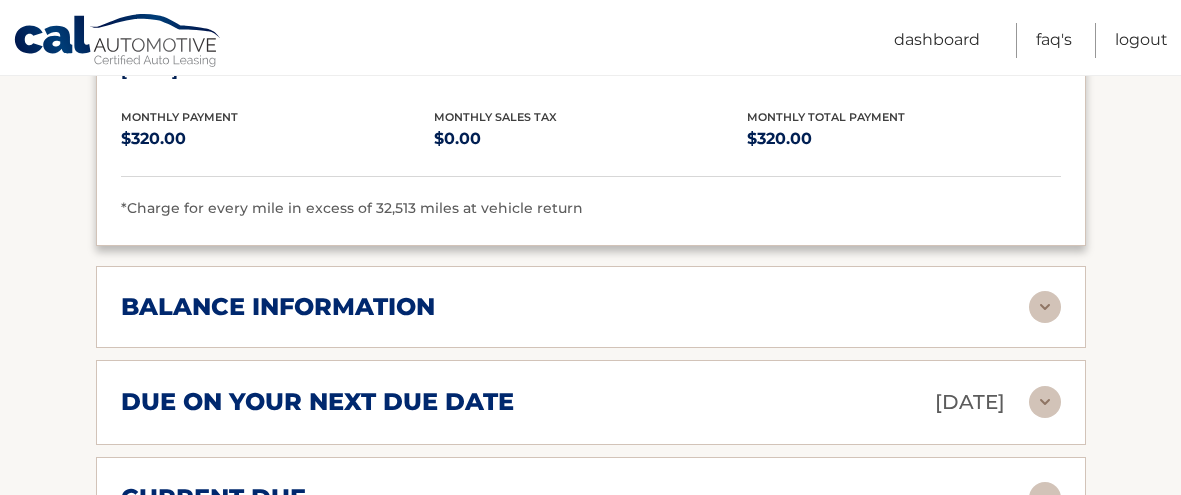 scroll, scrollTop: 1441, scrollLeft: 0, axis: vertical 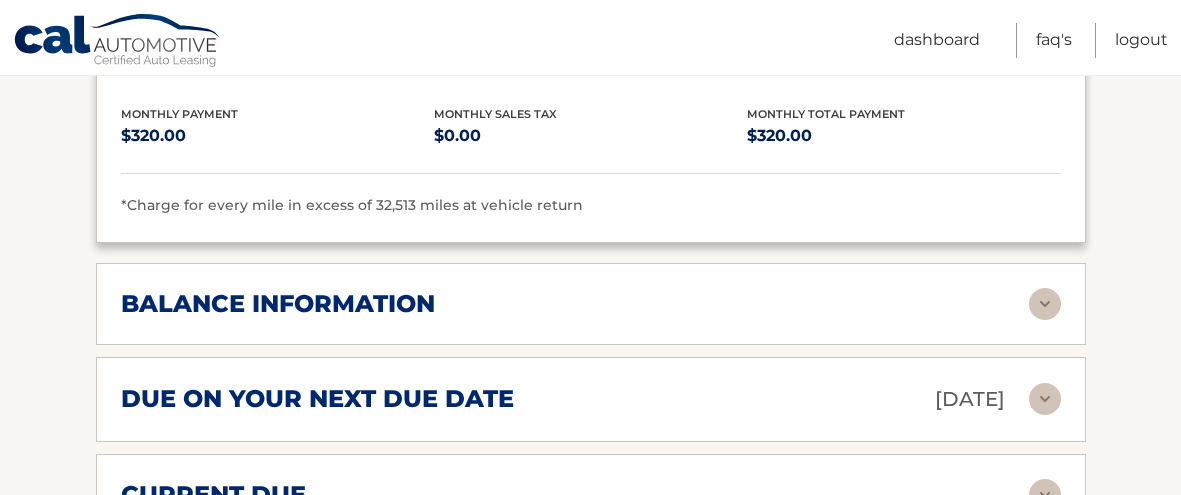 click at bounding box center (1045, 304) 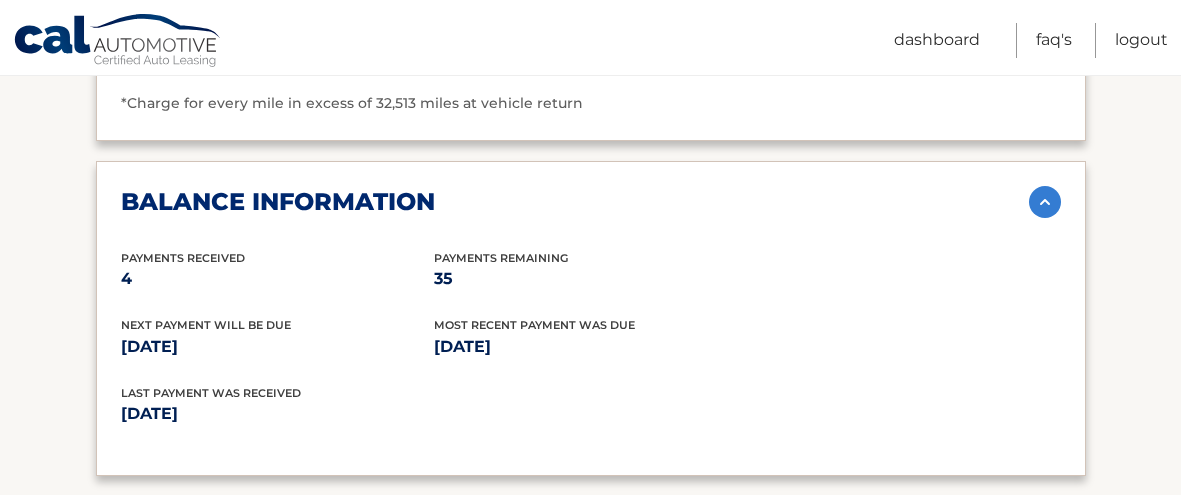scroll, scrollTop: 1575, scrollLeft: 0, axis: vertical 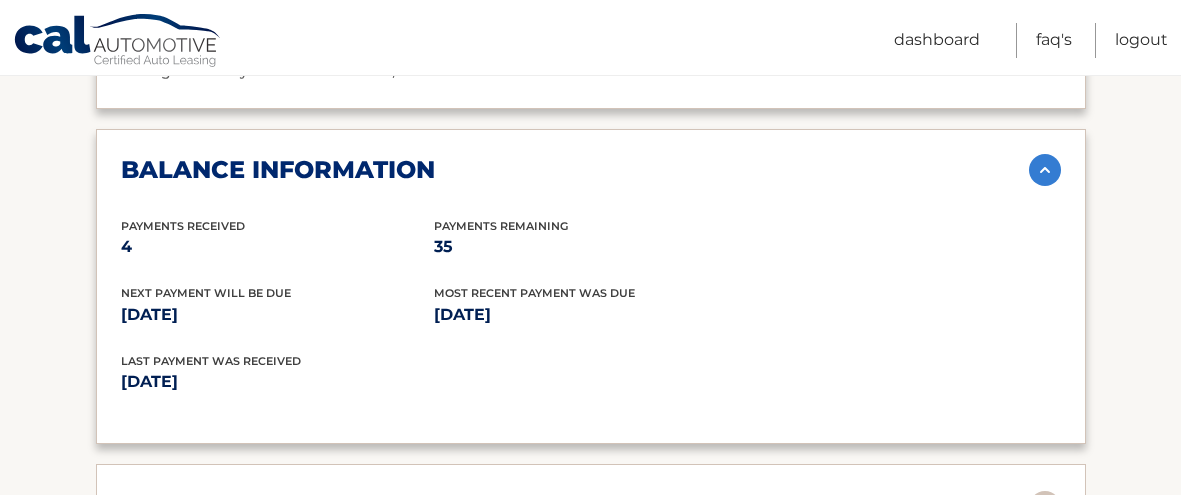 click at bounding box center (1045, 170) 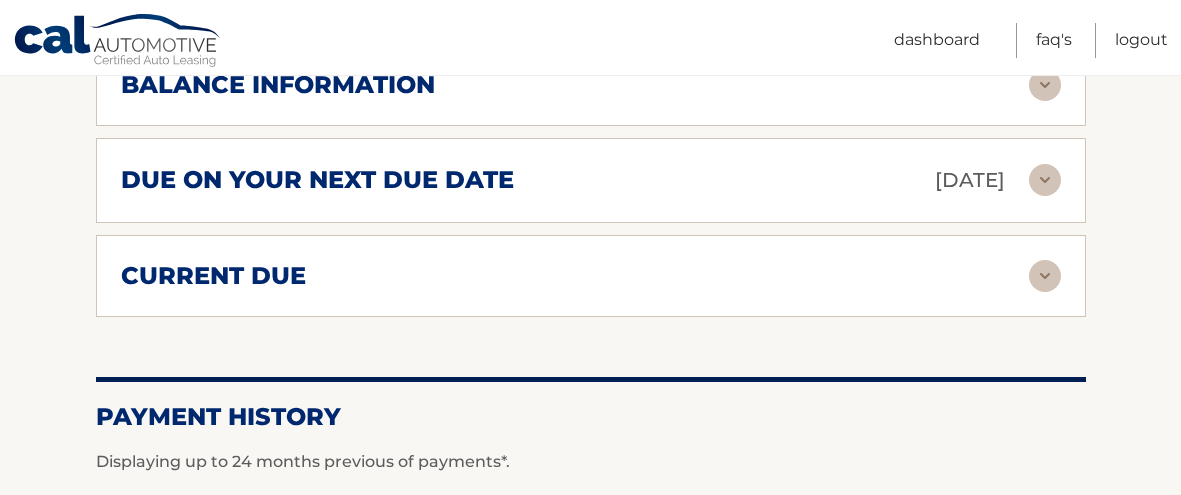scroll, scrollTop: 1681, scrollLeft: 0, axis: vertical 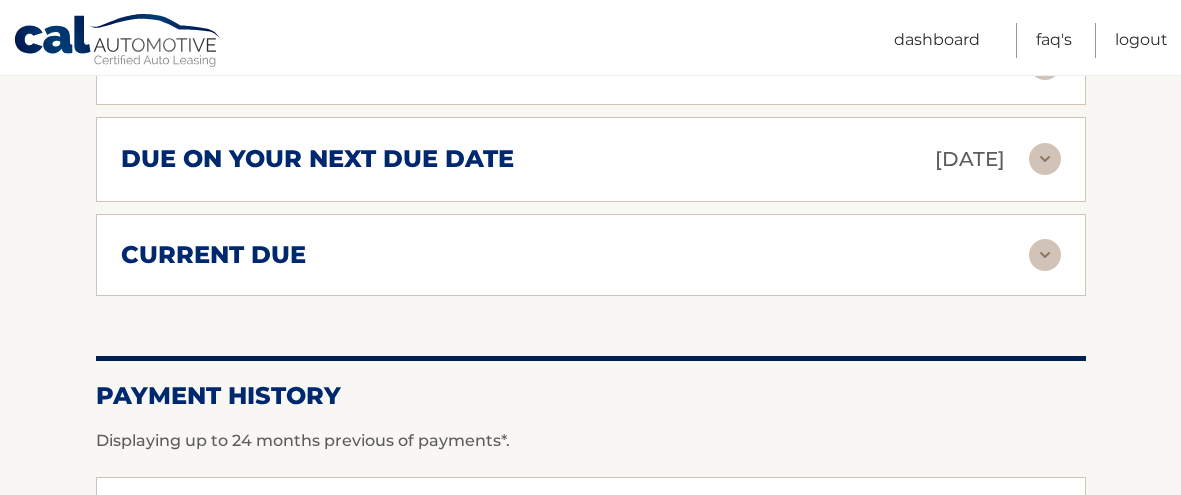 click at bounding box center [1045, 255] 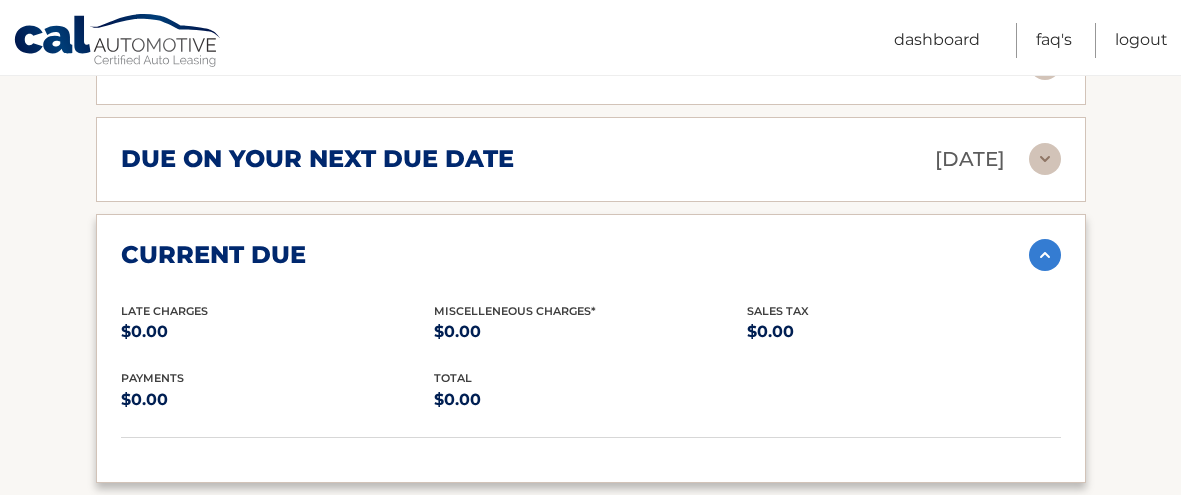 click at bounding box center [1045, 255] 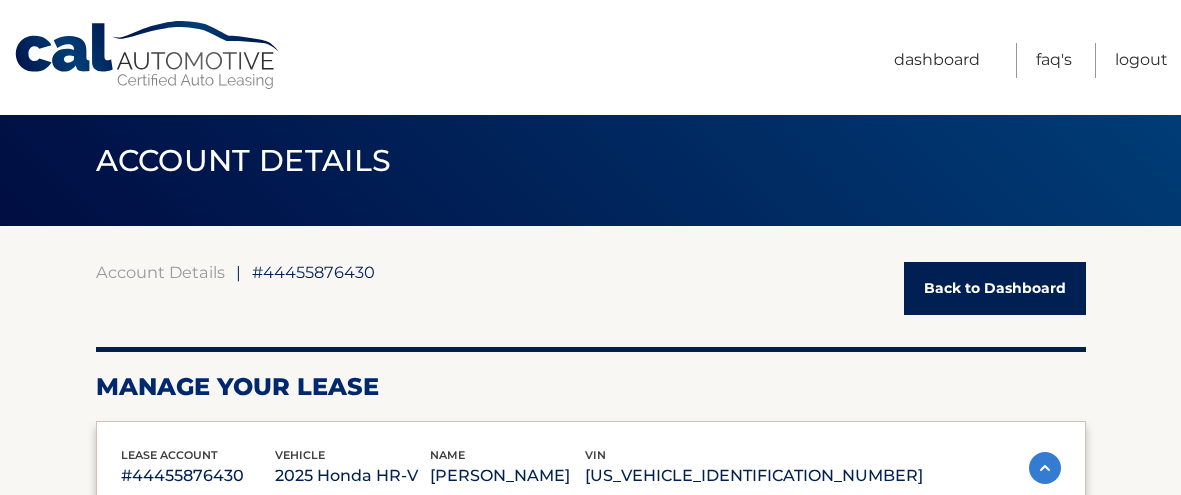 scroll, scrollTop: 0, scrollLeft: 0, axis: both 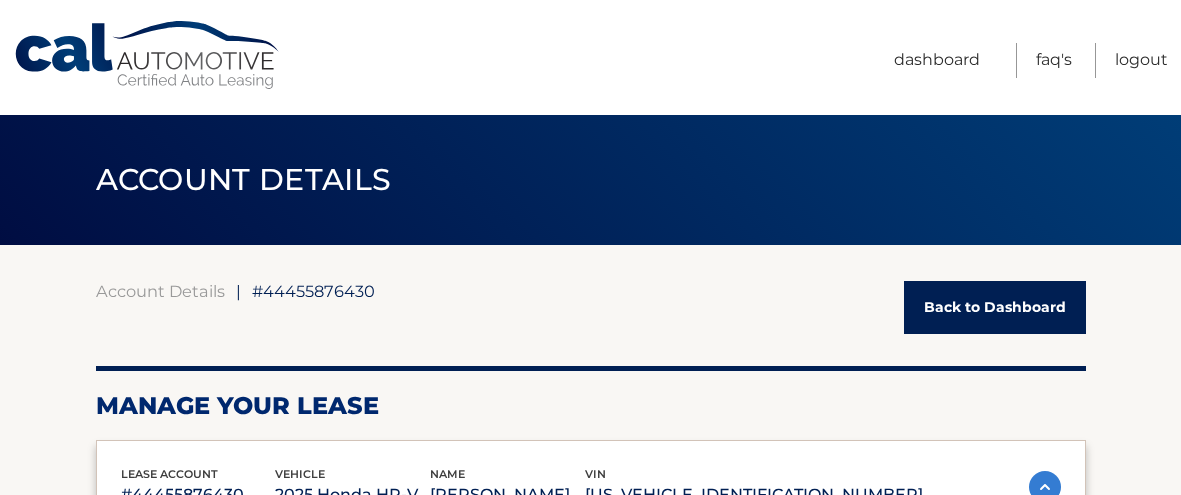 click on "Back to Dashboard" at bounding box center [995, 307] 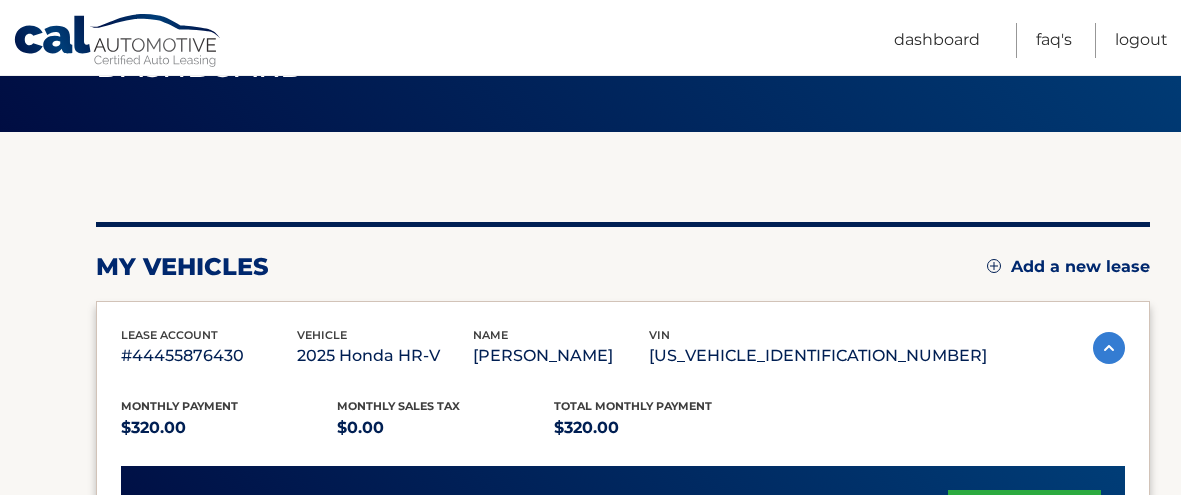 scroll, scrollTop: 0, scrollLeft: 0, axis: both 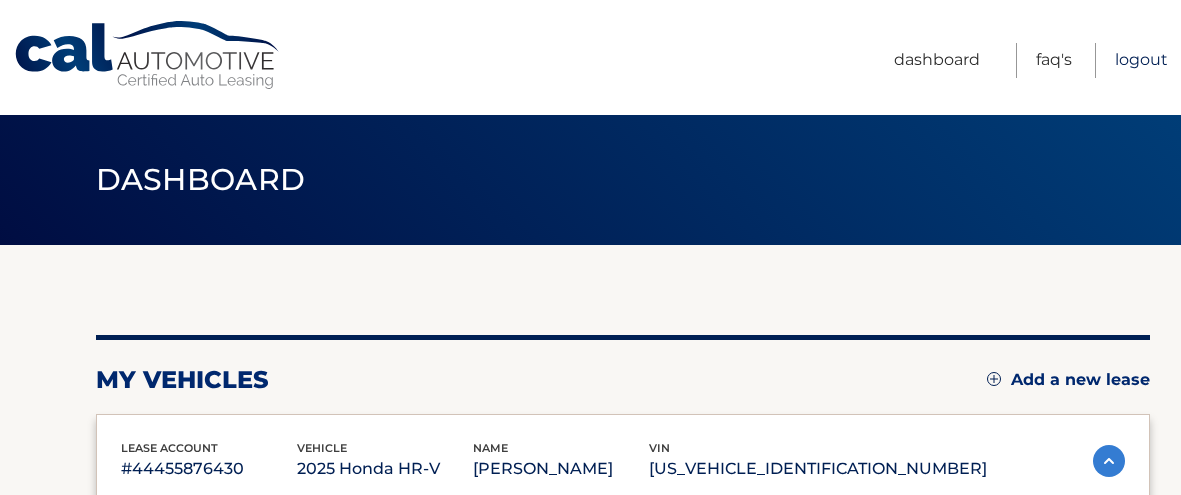 click on "Logout" at bounding box center (1141, 60) 